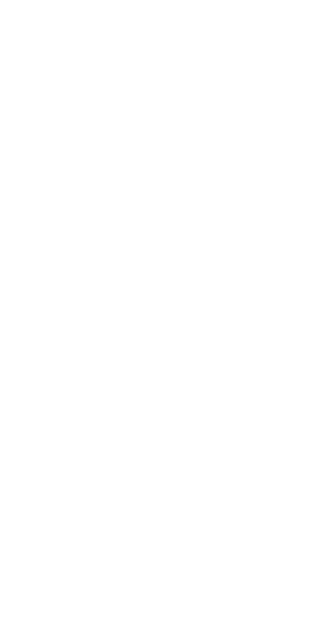 scroll, scrollTop: 0, scrollLeft: 0, axis: both 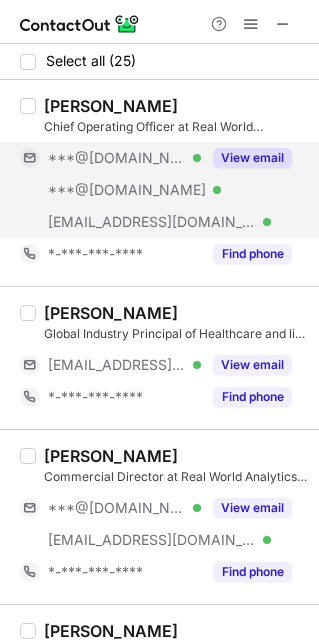 click on "***@[DOMAIN_NAME]" at bounding box center [117, 158] 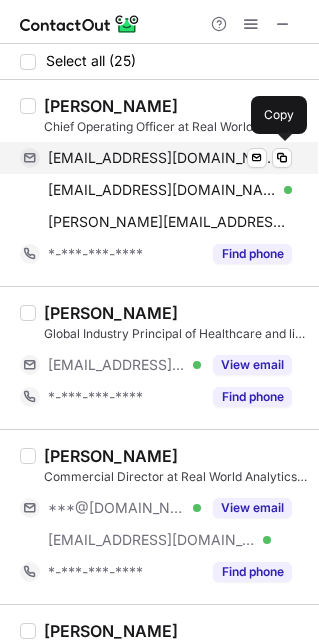 click on "adelewestcurran@gmail.com" at bounding box center (162, 158) 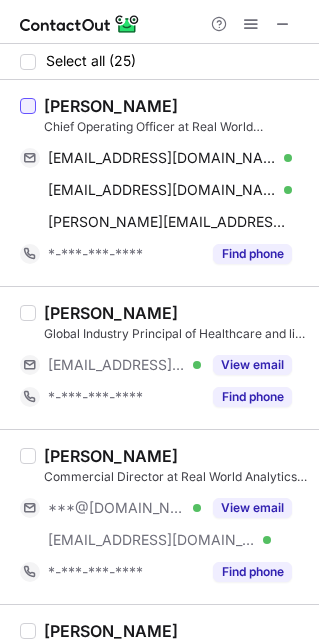 drag, startPoint x: 208, startPoint y: 96, endPoint x: 33, endPoint y: 109, distance: 175.4822 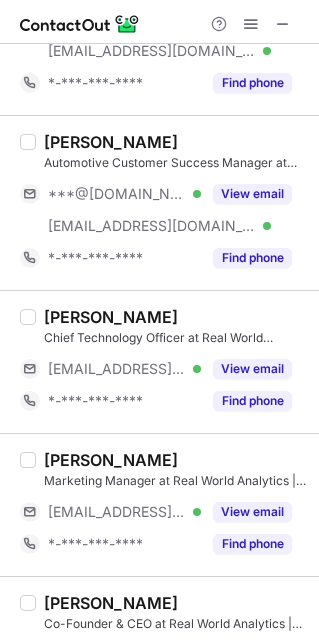 scroll, scrollTop: 490, scrollLeft: 0, axis: vertical 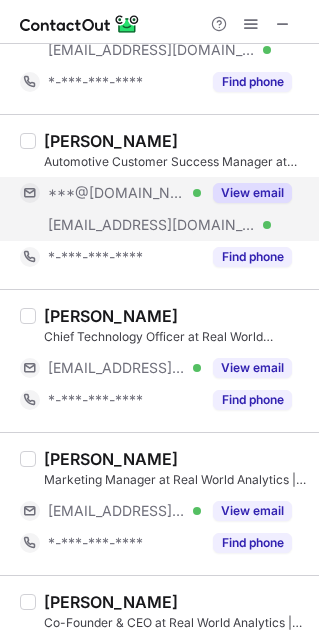 click on "***@hotmail.co.uk" at bounding box center [117, 193] 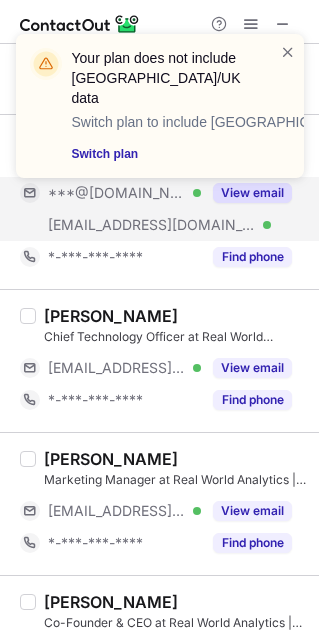 click on "Your plan does not include US/UK data Switch plan to include US/UK data Switch plan" at bounding box center [160, 114] 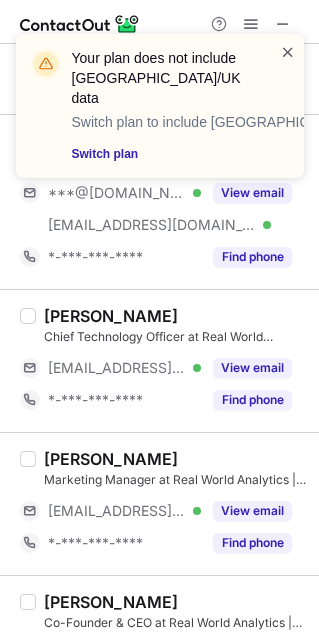 click at bounding box center [288, 52] 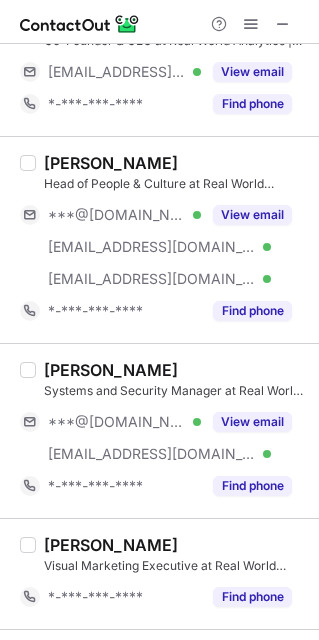 scroll, scrollTop: 1075, scrollLeft: 0, axis: vertical 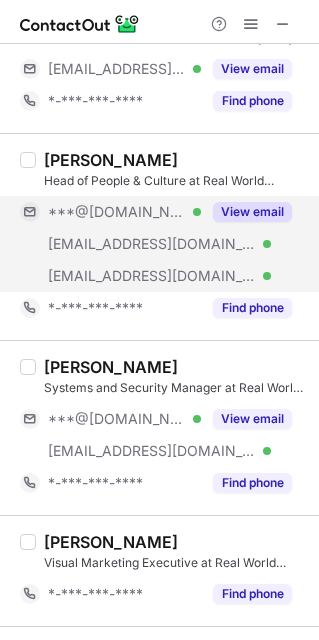 click on "***@gmail.com" at bounding box center (117, 212) 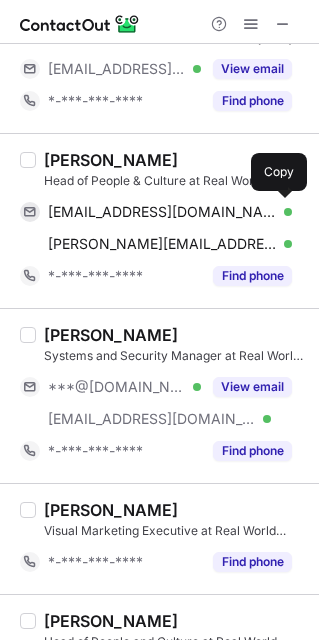 click on "valeriekeenan@gmail.com Verified Send email Copy" at bounding box center (156, 212) 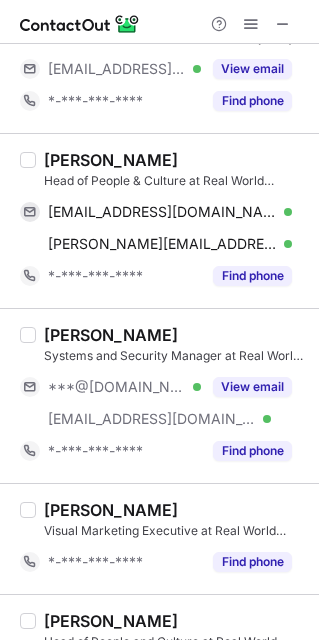 drag, startPoint x: 223, startPoint y: 143, endPoint x: 43, endPoint y: 153, distance: 180.27756 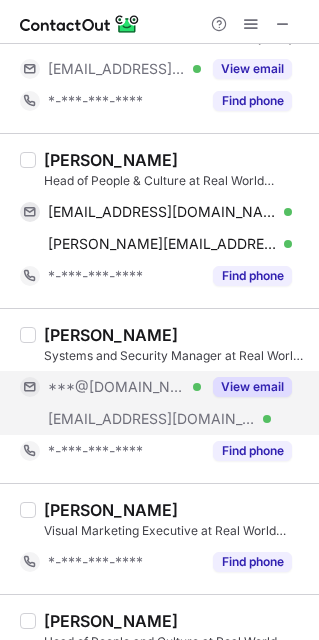 click on "***@hotmail.com Verified" at bounding box center (124, 387) 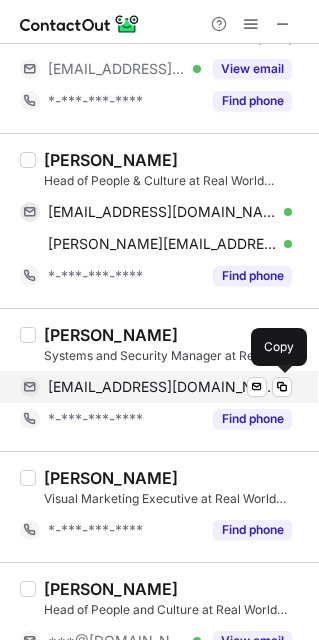 click on "eoinc3@hotmail.com" at bounding box center [162, 387] 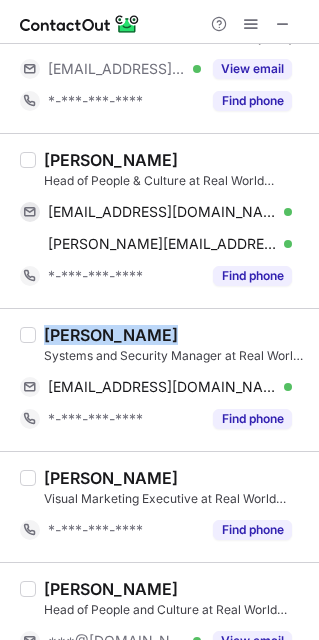 drag, startPoint x: 168, startPoint y: 323, endPoint x: 40, endPoint y: 346, distance: 130.04999 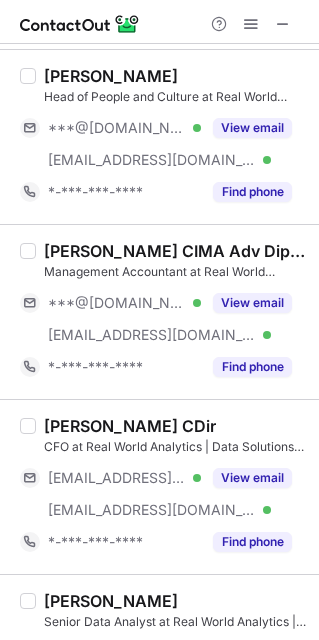 scroll, scrollTop: 1549, scrollLeft: 0, axis: vertical 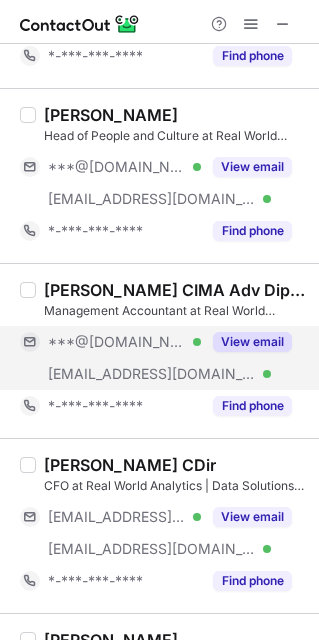 click on "***@gmail.com" at bounding box center (117, 342) 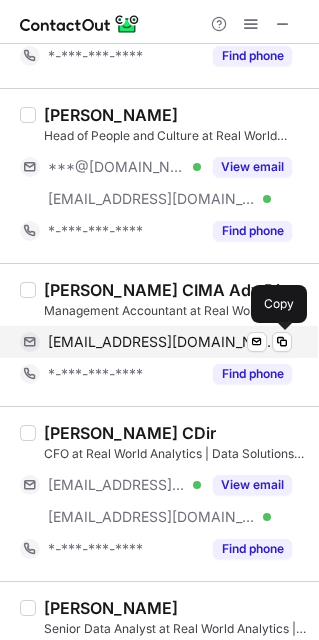 click on "laurenworking95@gmail.com" at bounding box center (162, 342) 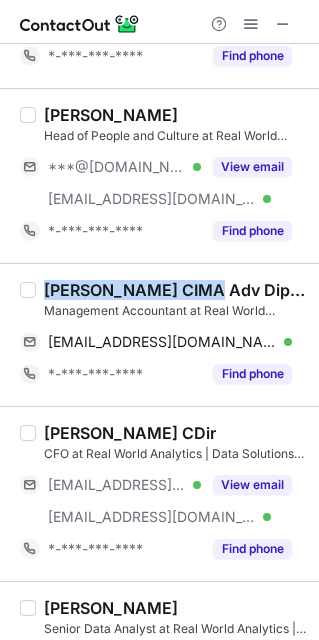 drag, startPoint x: 205, startPoint y: 288, endPoint x: 13, endPoint y: 295, distance: 192.12756 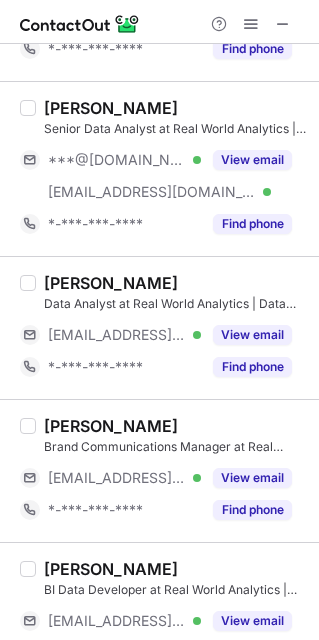 scroll, scrollTop: 2050, scrollLeft: 0, axis: vertical 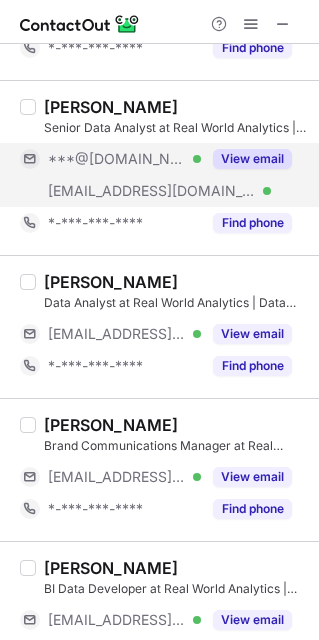 click on "***@gmail.com Verified" at bounding box center (110, 159) 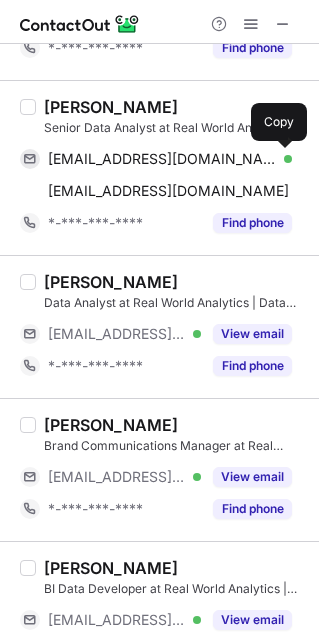click on "tobrien5527@gmail.com Verified Send email Copy" at bounding box center (156, 159) 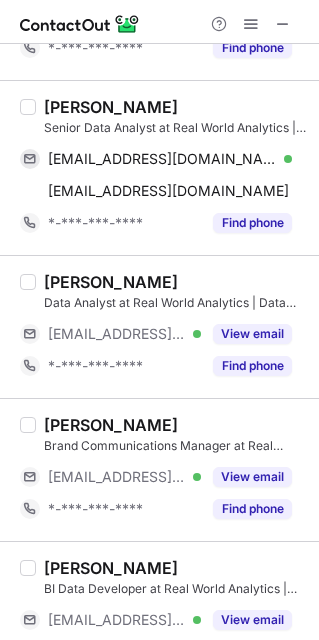 drag, startPoint x: 178, startPoint y: 105, endPoint x: 46, endPoint y: 97, distance: 132.2422 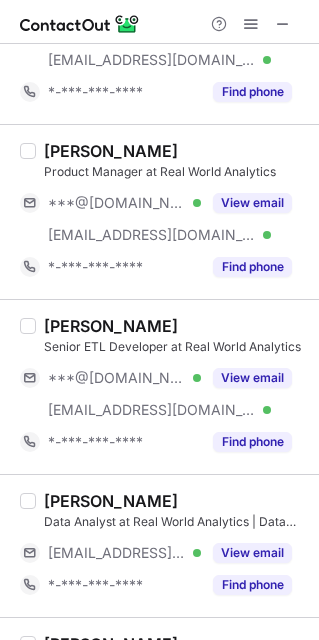 scroll, scrollTop: 3136, scrollLeft: 0, axis: vertical 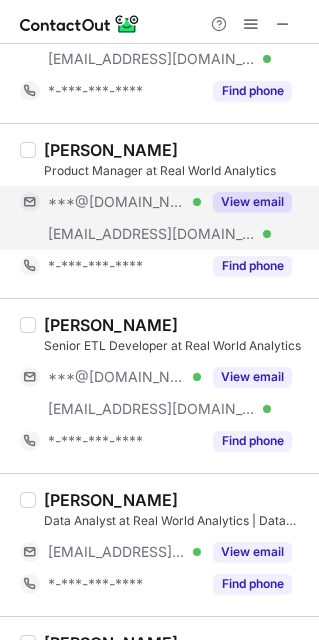 click on "***@gmail.com" at bounding box center [117, 202] 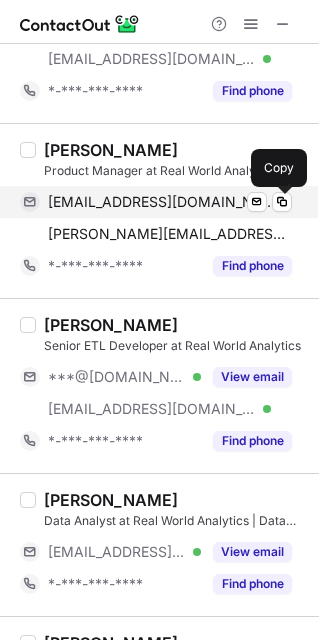 click on "pamkelly22@gmail.com" at bounding box center [162, 202] 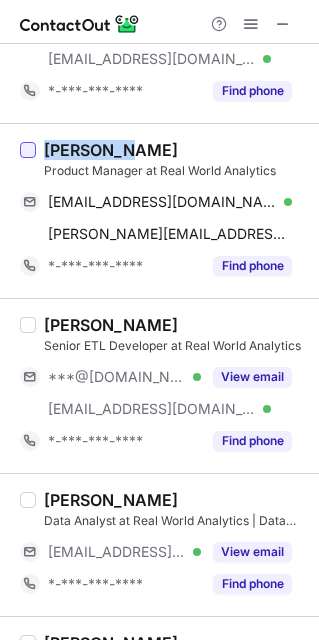 drag, startPoint x: 147, startPoint y: 137, endPoint x: 22, endPoint y: 165, distance: 128.09763 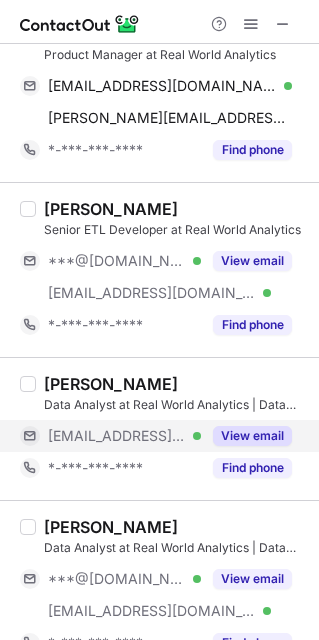 scroll, scrollTop: 3439, scrollLeft: 0, axis: vertical 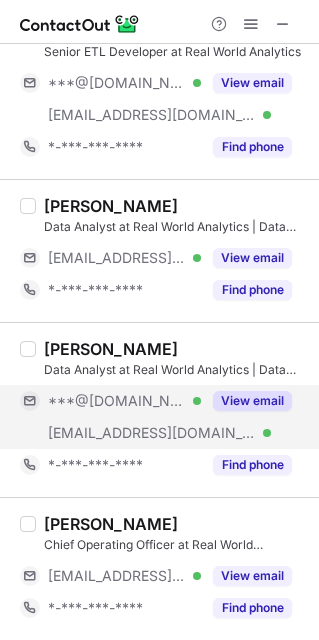 click on "***@gmail.com Verified" at bounding box center (110, 401) 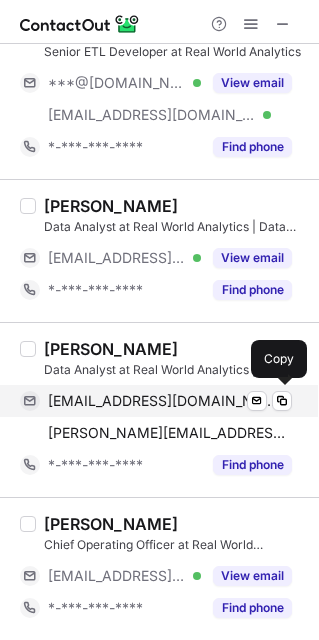 click on "mishyanki@gmail.com Verified Send email Copy" at bounding box center (156, 401) 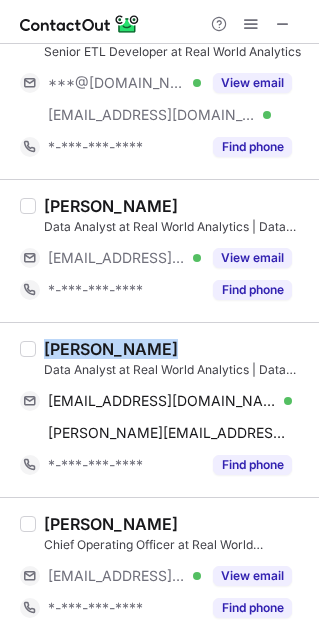 drag, startPoint x: 154, startPoint y: 327, endPoint x: 46, endPoint y: 331, distance: 108.07405 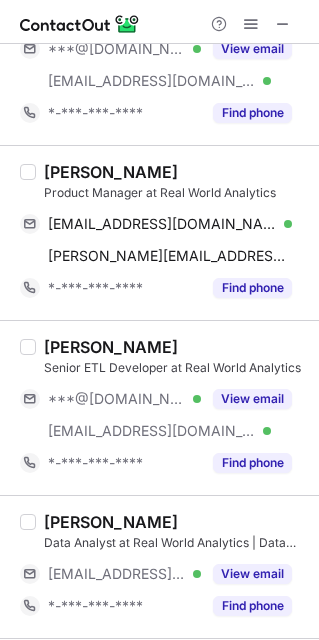 scroll, scrollTop: 3087, scrollLeft: 0, axis: vertical 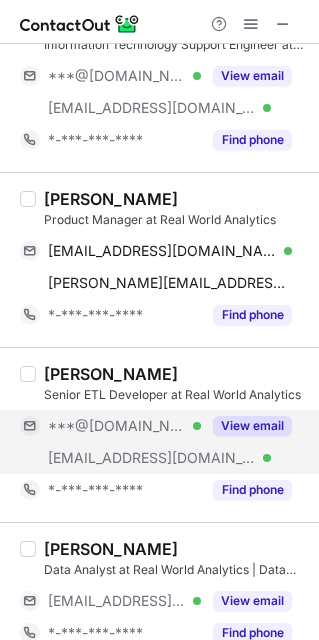 click on "***@hotmail.com" at bounding box center (117, 426) 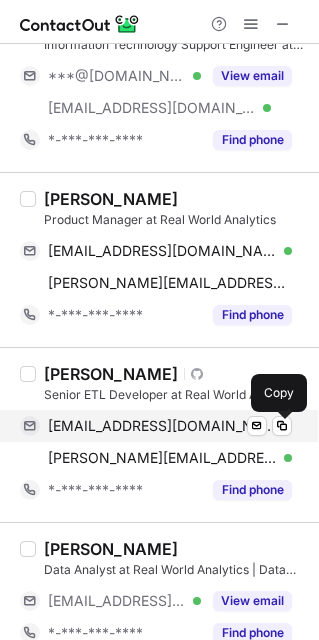 click on "willwilson101@hotmail.com" at bounding box center (162, 426) 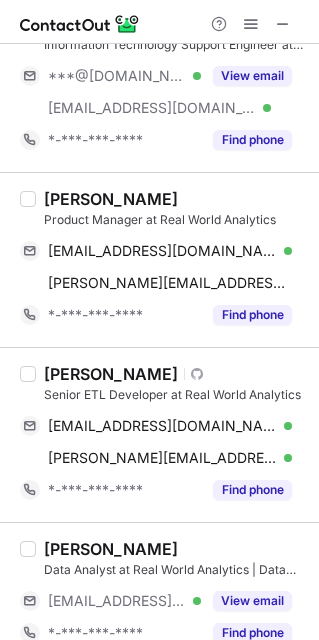 drag, startPoint x: 162, startPoint y: 366, endPoint x: 45, endPoint y: 379, distance: 117.72001 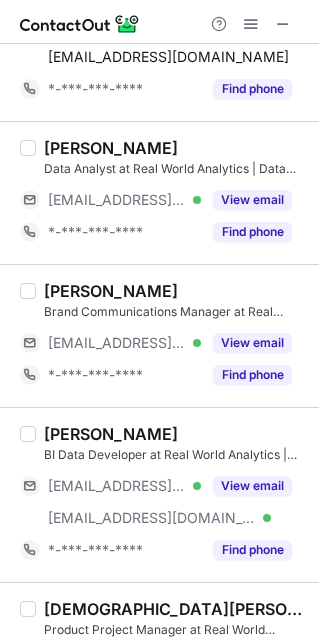 scroll, scrollTop: 2179, scrollLeft: 0, axis: vertical 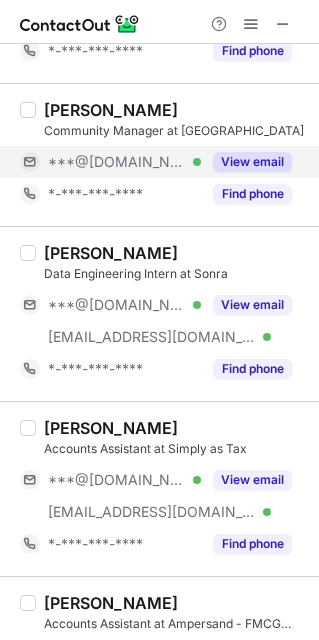 click on "***@gmail.com" at bounding box center (117, 162) 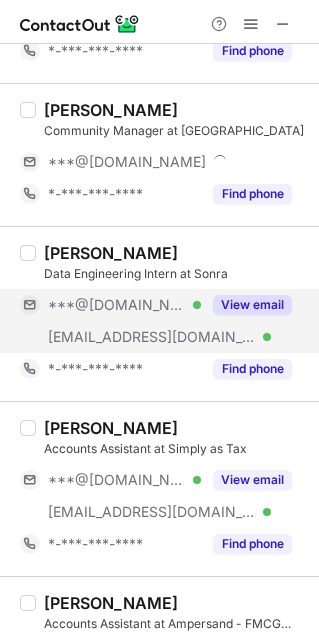 click on "***@gmail.com" at bounding box center [117, 305] 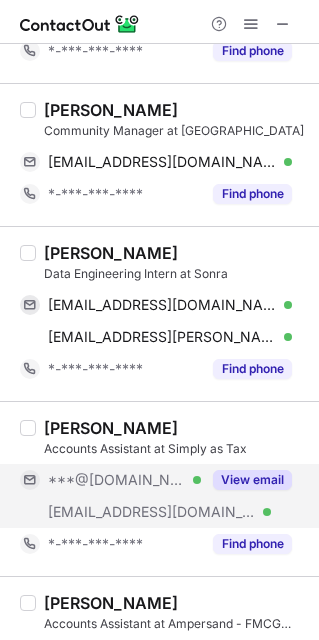 click on "***@gmail.com" at bounding box center (117, 480) 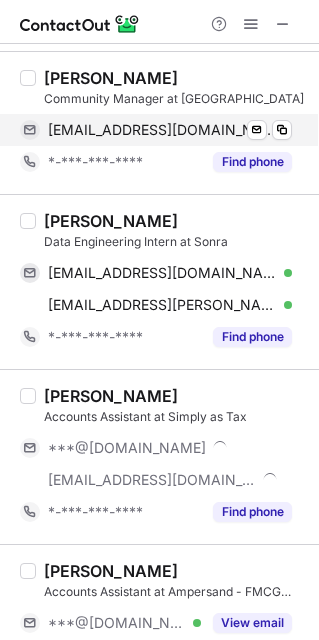 scroll, scrollTop: 679, scrollLeft: 0, axis: vertical 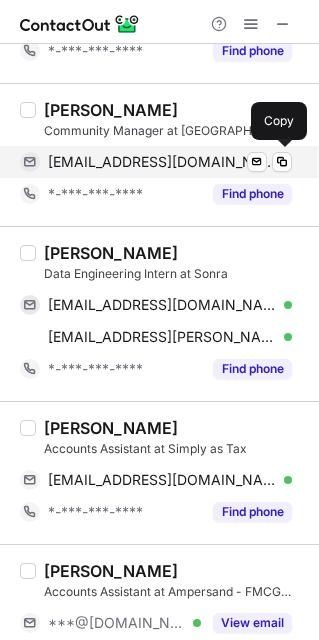 click on "99cramalho@gmail.com Verified Send email Copy" at bounding box center [156, 162] 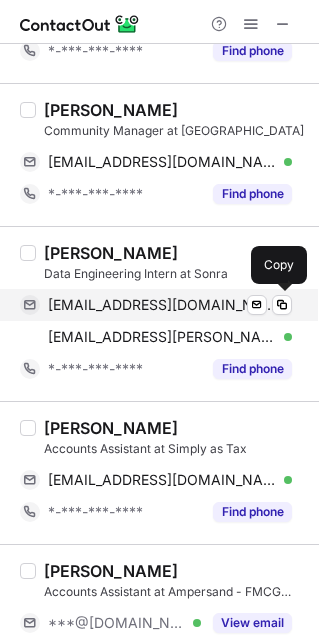 click on "rohanchitale6@gmail.com Verified Send email Copy" at bounding box center (156, 305) 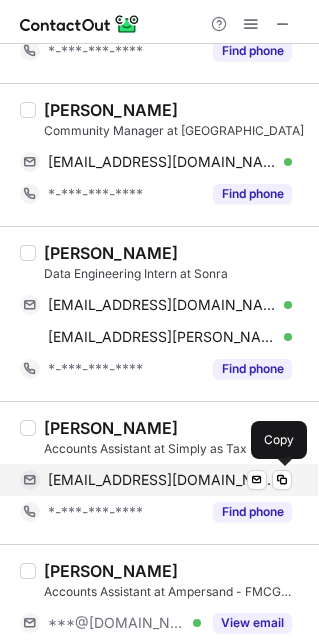 click on "sharoldsouza36@gmail.com" at bounding box center (162, 480) 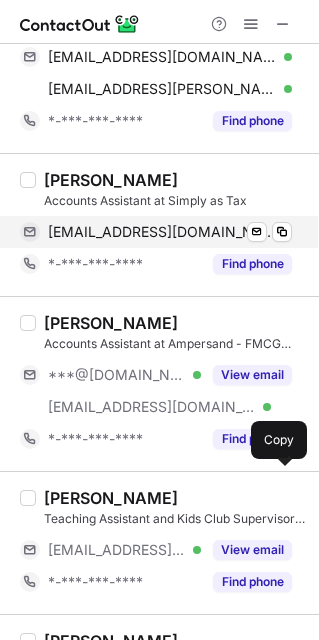scroll, scrollTop: 928, scrollLeft: 0, axis: vertical 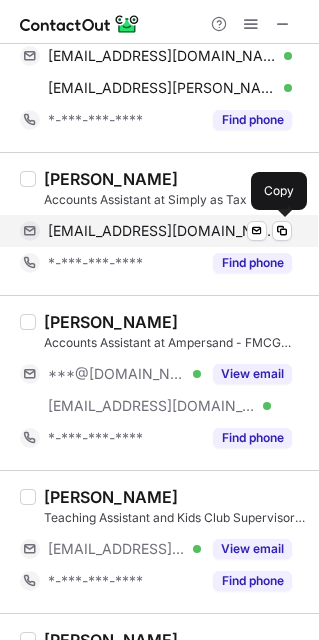 click on "sharoldsouza36@gmail.com Verified Send email Copy" at bounding box center [156, 231] 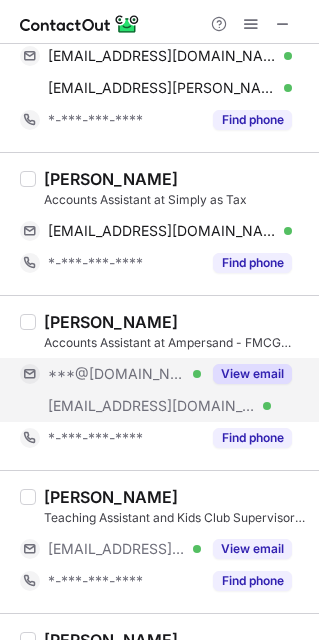 click on "***@gmail.com" at bounding box center (117, 374) 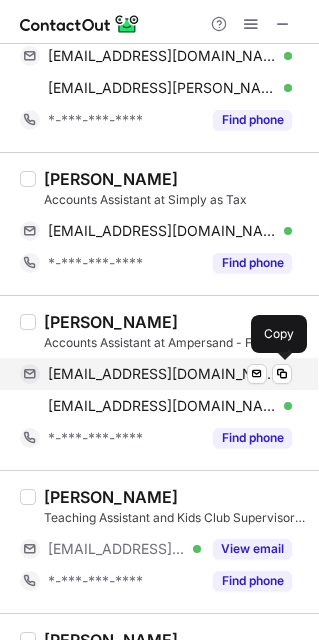 click on "kokilkrishna123@gmail.com" at bounding box center [162, 374] 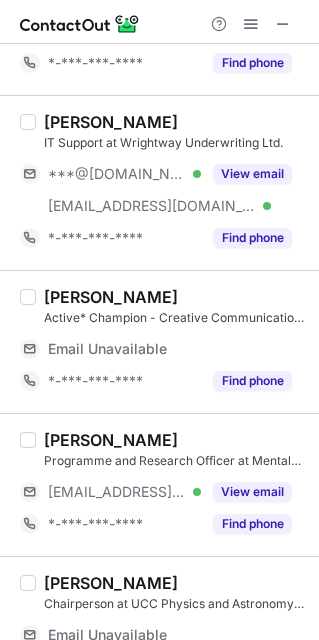 scroll, scrollTop: 709, scrollLeft: 0, axis: vertical 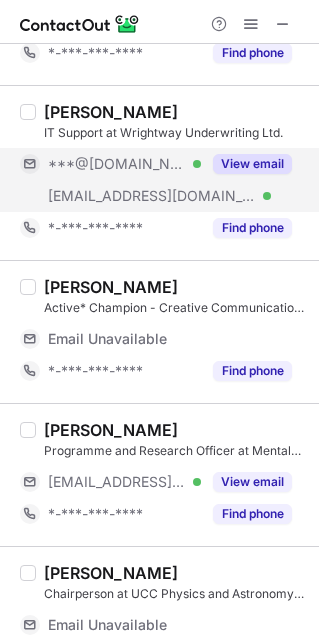 click on "***@gmail.com Verified" at bounding box center [110, 164] 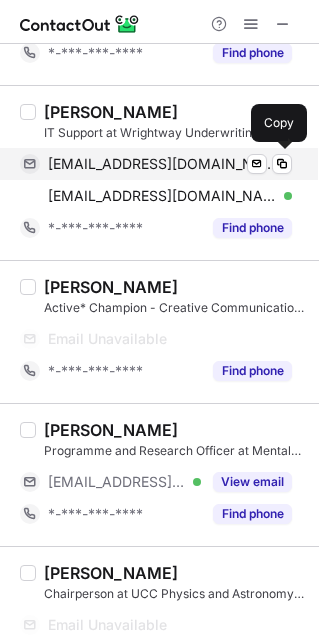 click on "ciaranwbyrne2020@gmail.com Verified Send email Copy" at bounding box center (156, 164) 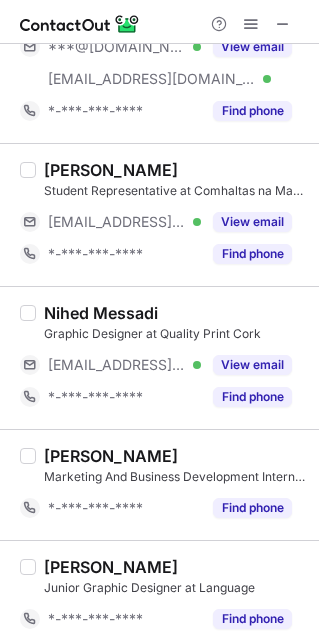 scroll, scrollTop: 0, scrollLeft: 0, axis: both 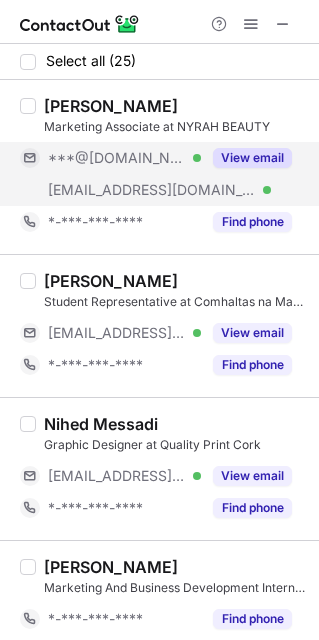 click on "***@gmail.com Verified" at bounding box center [110, 158] 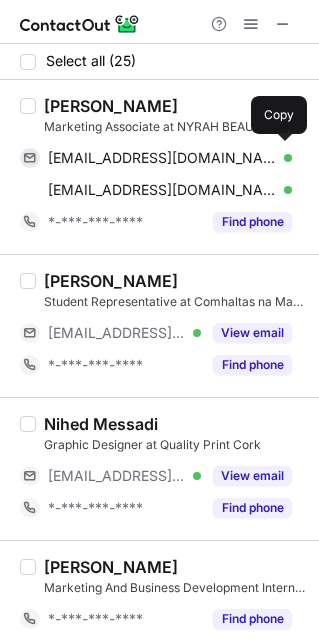 click on "caoimhemchalexx@gmail.com" at bounding box center (162, 158) 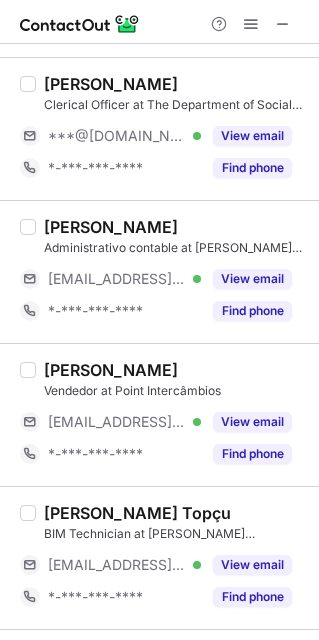scroll, scrollTop: 990, scrollLeft: 0, axis: vertical 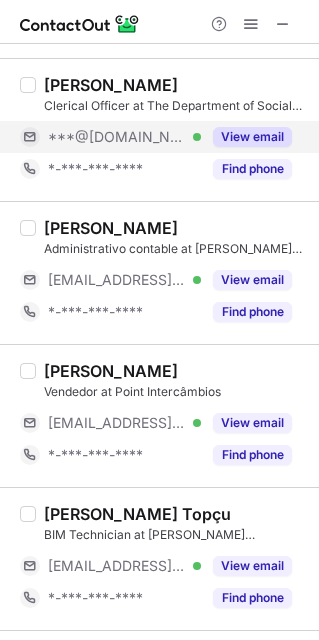 click on "***@gmail.com" at bounding box center (117, 137) 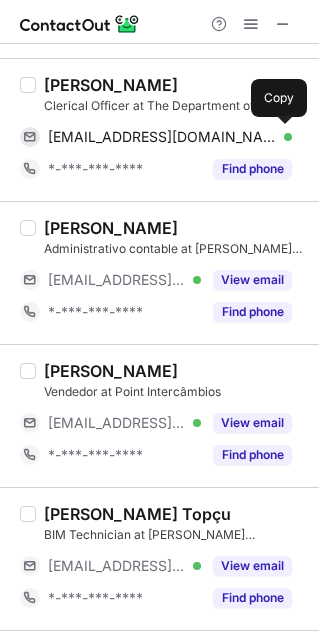 click on "chloekerley53@gmail.com" at bounding box center (162, 137) 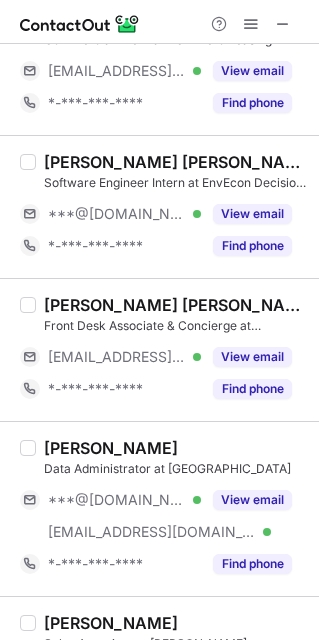 scroll, scrollTop: 2124, scrollLeft: 0, axis: vertical 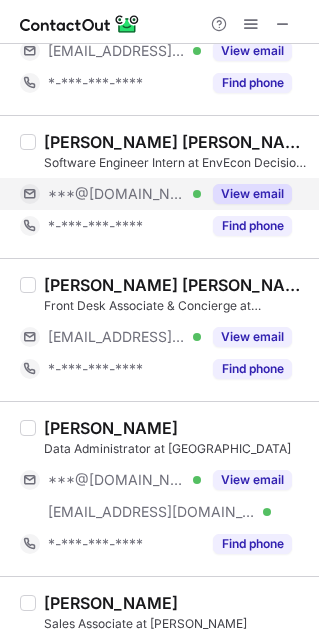 click on "***@gmail.com" at bounding box center (117, 194) 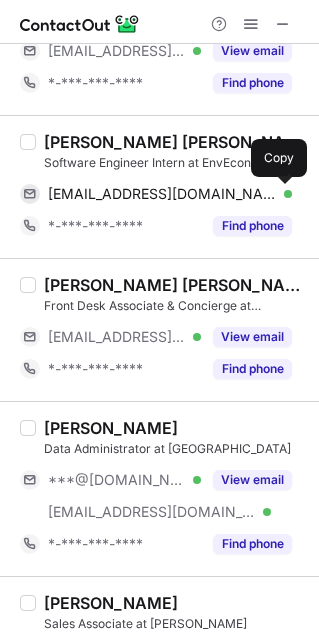 click on "dharamveersinghkhera@gmail.com" at bounding box center [162, 194] 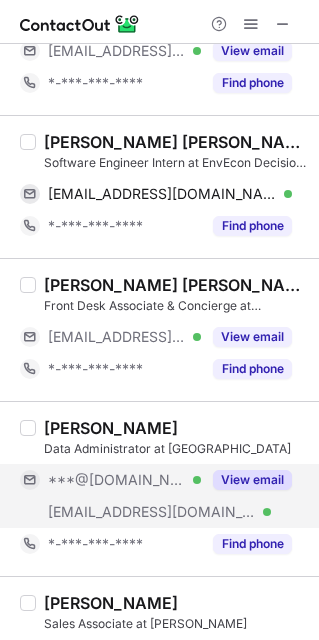 click on "***@gmail.com" at bounding box center [117, 480] 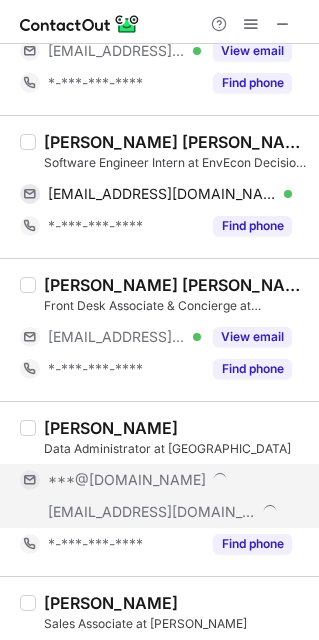 click on "***@gmail.com" at bounding box center [127, 480] 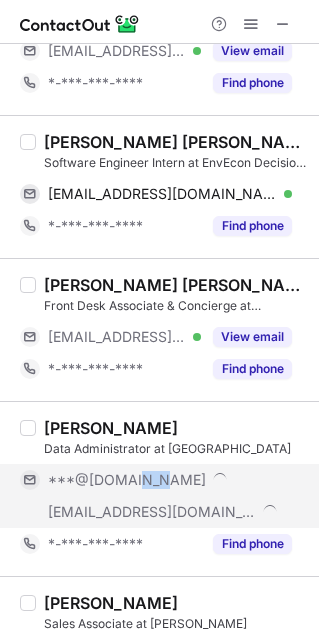 click on "***@gmail.com" at bounding box center (127, 480) 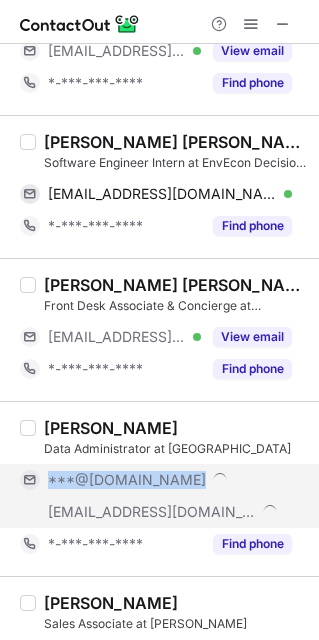 click on "***@gmail.com" at bounding box center (127, 480) 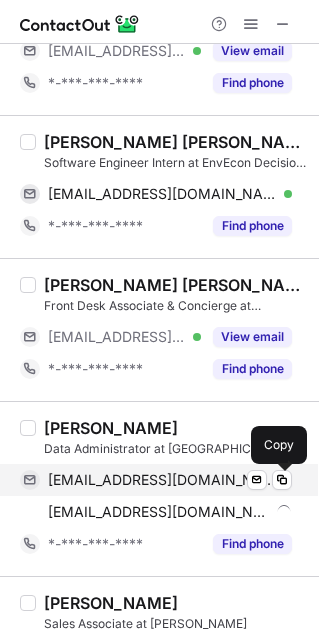 click on "helenapitr@gmail.com" at bounding box center (162, 480) 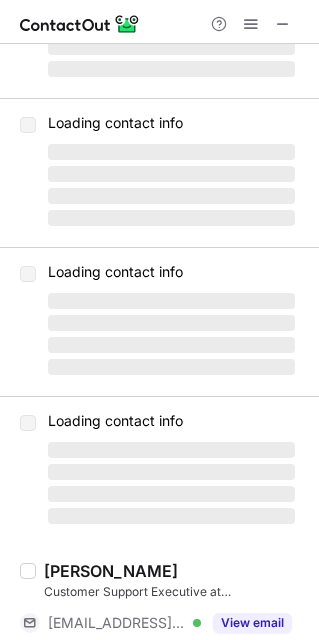 scroll, scrollTop: 0, scrollLeft: 0, axis: both 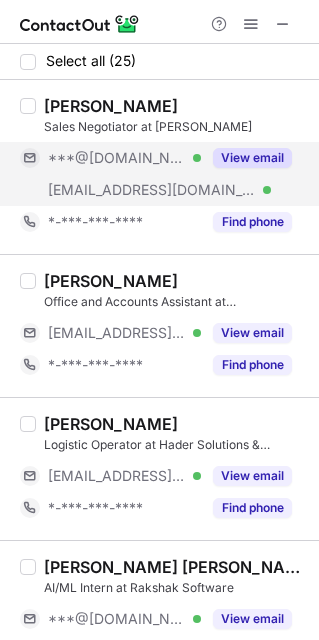 click on "***@gmail.com Verified" at bounding box center [124, 158] 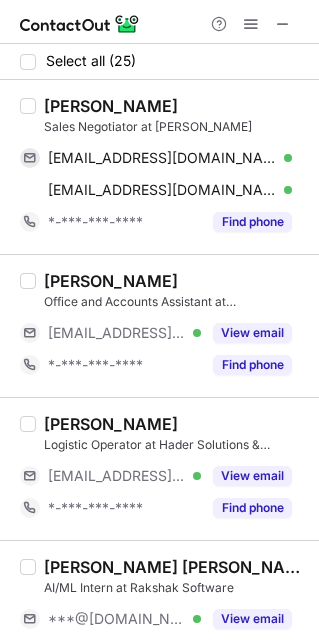 click on "Róisín Lennon Sales Negotiator at Sherry FitzGerald McMahon roisinclennon@gmail.com Verified Send email Copy roisin.lennon@sherryfitz.ie Verified Send email Copy *-***-***-**** Find phone" at bounding box center [171, 167] 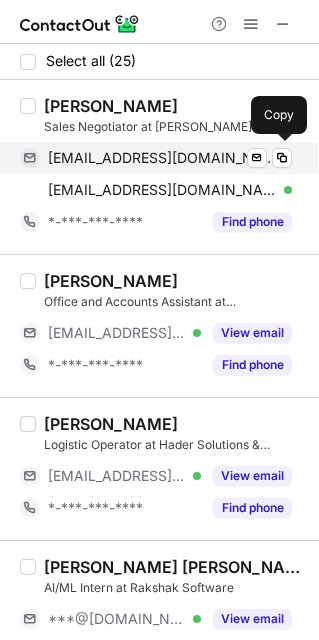 click on "roisinclennon@gmail.com Verified Send email Copy" at bounding box center (156, 158) 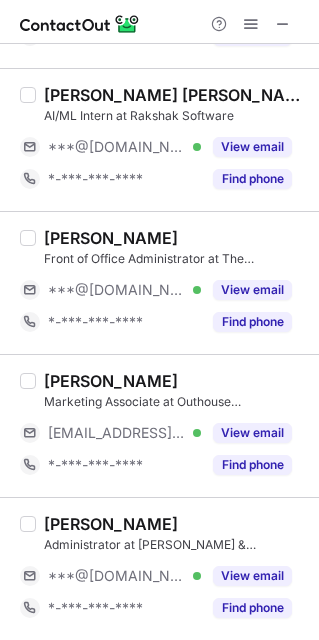 scroll, scrollTop: 474, scrollLeft: 0, axis: vertical 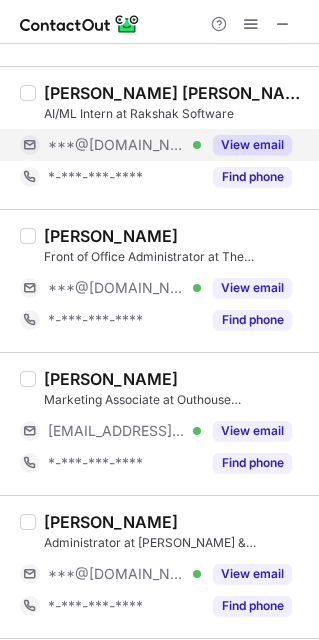 click on "***@gmail.com Verified" at bounding box center (110, 145) 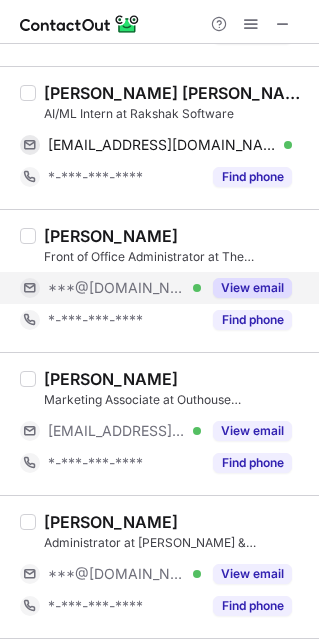click on "***@gmail.com" at bounding box center [117, 288] 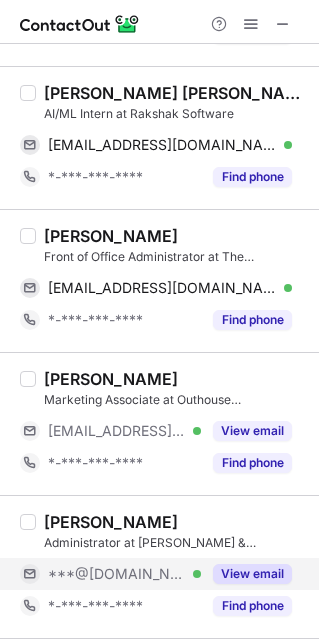 click on "***@gmail.com Verified" at bounding box center [110, 574] 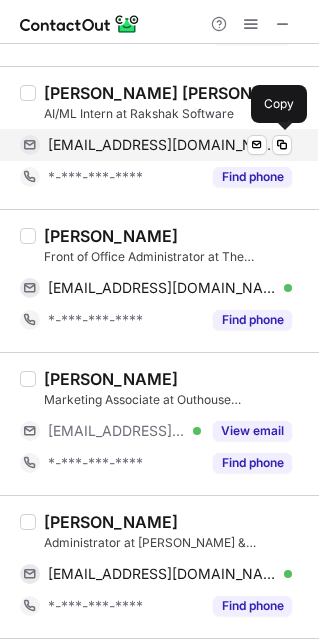 click on "dhruvshaktisinghrawat@gmail.com" at bounding box center (162, 145) 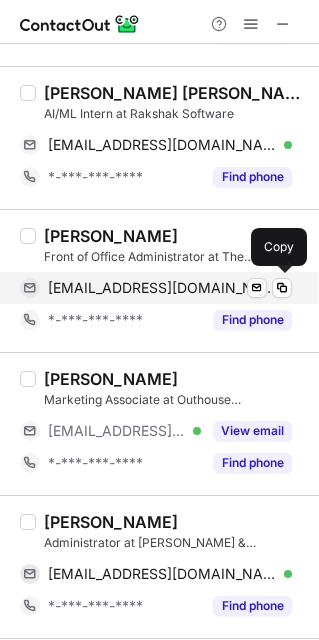 click on "matthewtyprowicz@gmail.com" at bounding box center [162, 288] 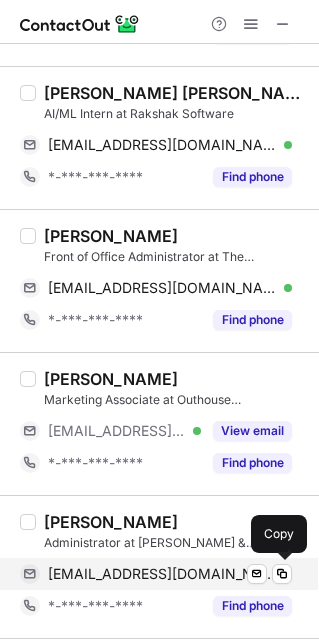 click on "unamcnamara01@gmail.com" at bounding box center (162, 574) 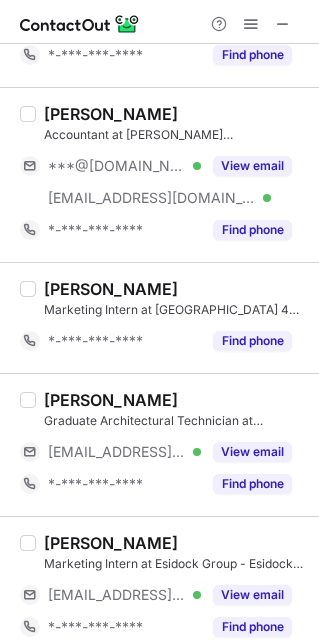 scroll, scrollTop: 1281, scrollLeft: 0, axis: vertical 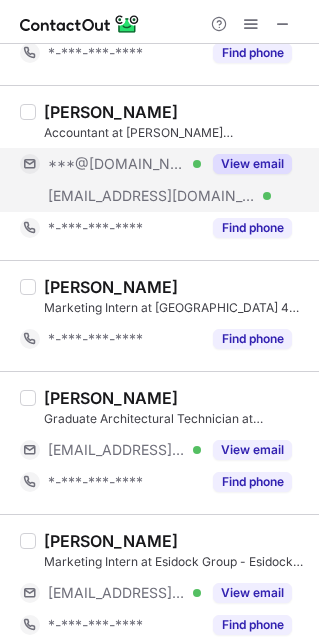 click on "***@gmail.com" at bounding box center (117, 164) 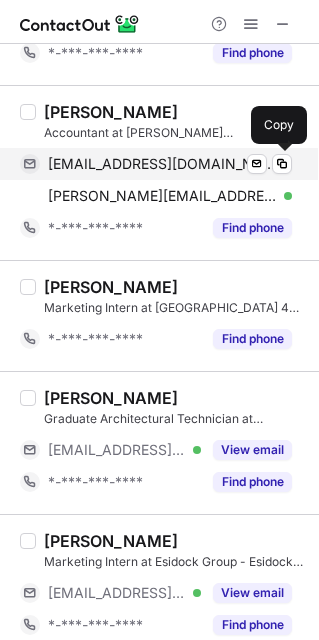 click on "jonathan22jc11@gmail.com Verified Send email Copy" at bounding box center [156, 164] 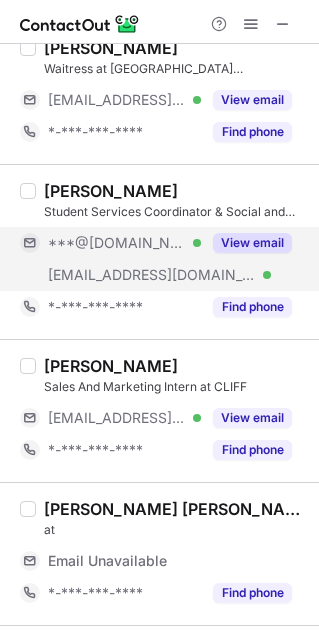 scroll, scrollTop: 219, scrollLeft: 0, axis: vertical 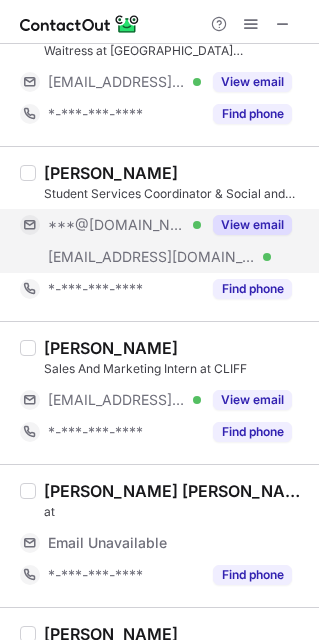 click on "***@gmail.com" at bounding box center [117, 225] 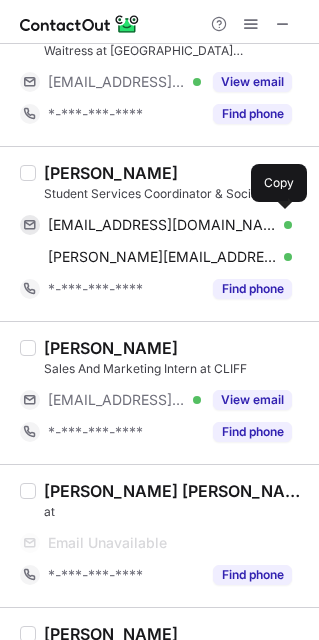 click on "yoshikarai03@gmail.com Verified Send email Copy" at bounding box center (156, 225) 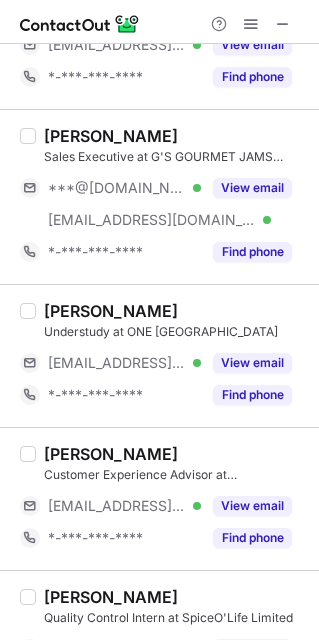 scroll, scrollTop: 835, scrollLeft: 0, axis: vertical 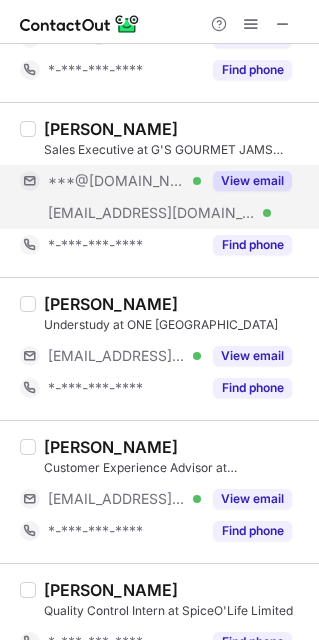 click on "***@gmail.com" at bounding box center [117, 181] 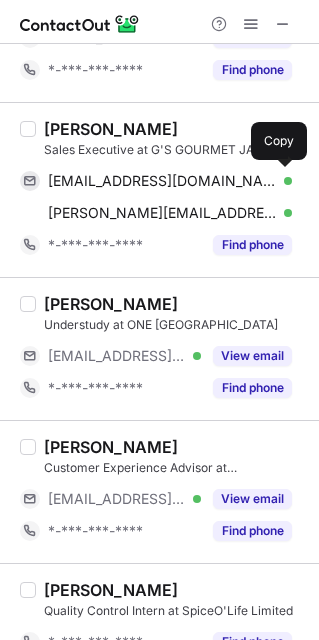 click on "henhamilton@gmail.com" at bounding box center [162, 181] 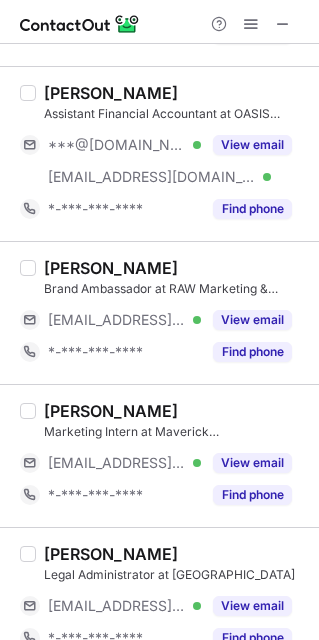 scroll, scrollTop: 1842, scrollLeft: 0, axis: vertical 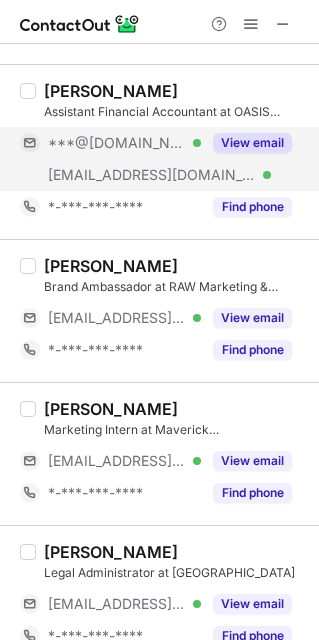click on "***@gmail.com" at bounding box center [117, 143] 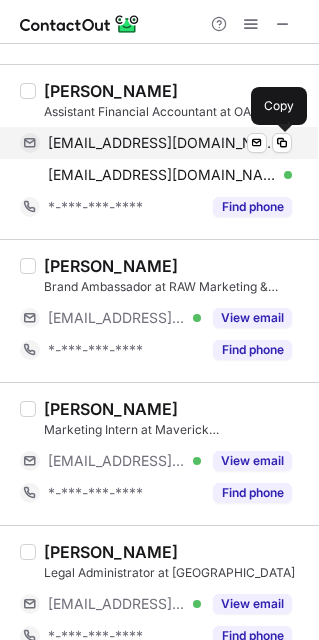 click on "piyushkulkarni72@gmail.com" at bounding box center (162, 143) 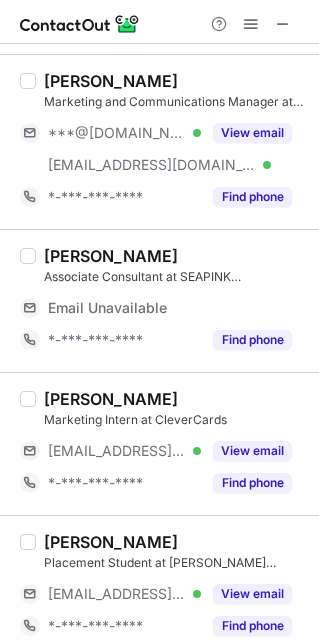 scroll, scrollTop: 450, scrollLeft: 0, axis: vertical 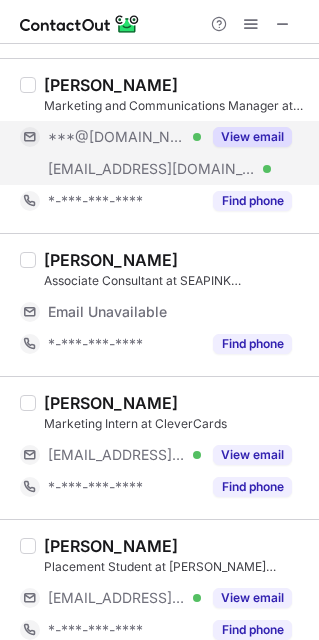 click on "***@gmail.com" at bounding box center [117, 137] 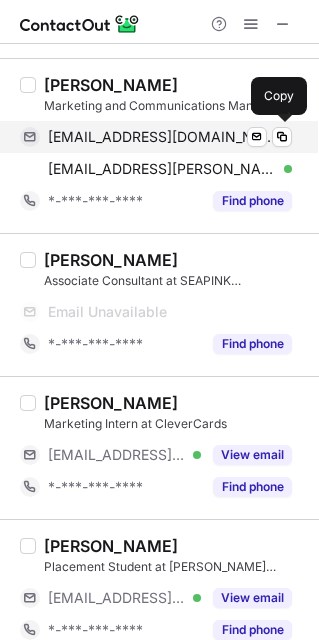 click on "aaryabhutani18@gmail.com Verified Send email Copy" at bounding box center (156, 137) 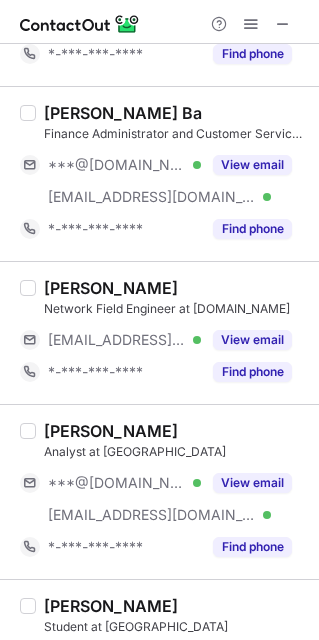 scroll, scrollTop: 1425, scrollLeft: 0, axis: vertical 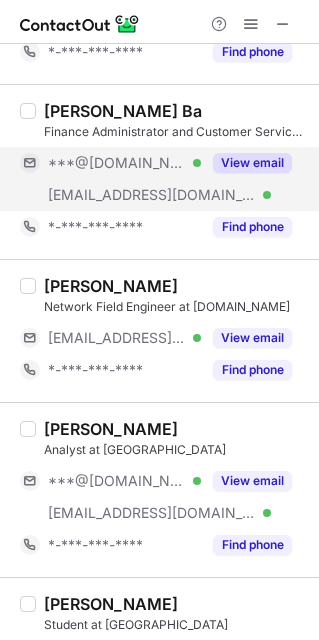 click on "***@gmail.com" at bounding box center (117, 163) 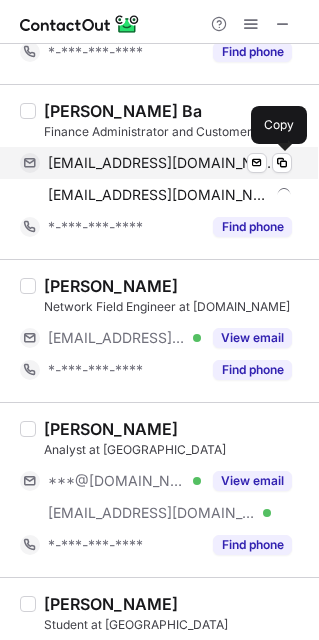 click on "shaunam004@gmail.com" at bounding box center (162, 163) 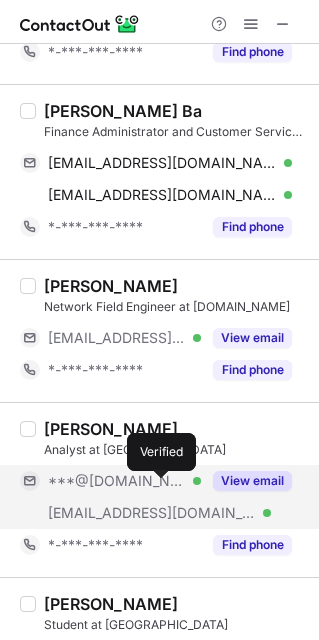 click at bounding box center (197, 481) 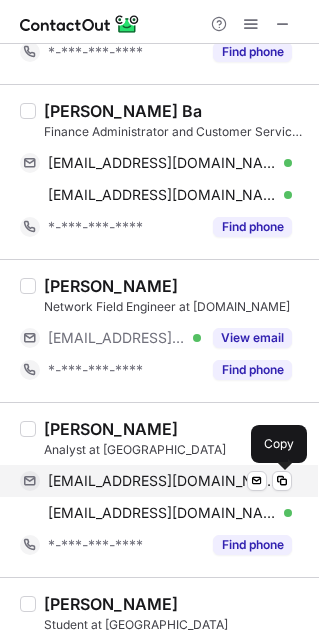 click on "alannahcrowley@gmail.com" at bounding box center [162, 481] 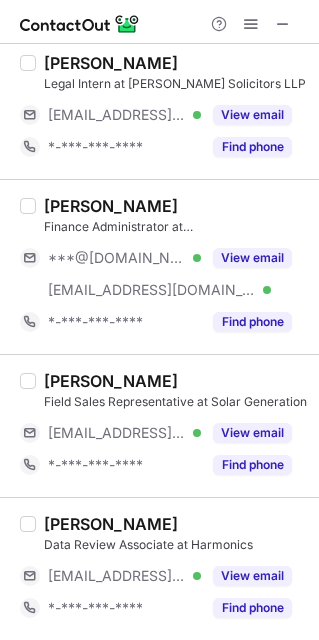 scroll, scrollTop: 3055, scrollLeft: 0, axis: vertical 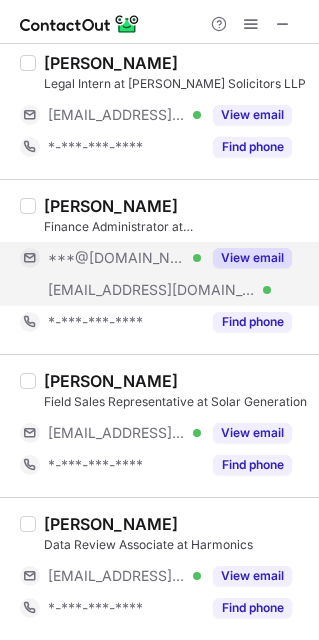 click on "***@gmail.com" at bounding box center (117, 258) 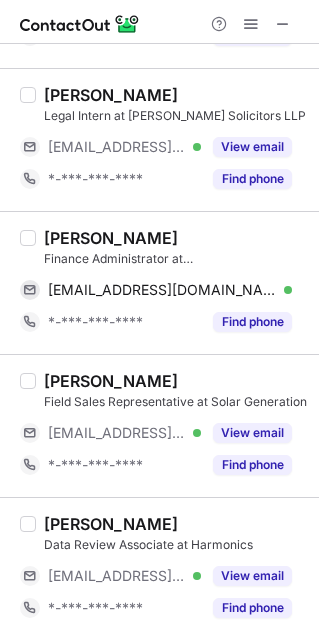 scroll, scrollTop: 3024, scrollLeft: 0, axis: vertical 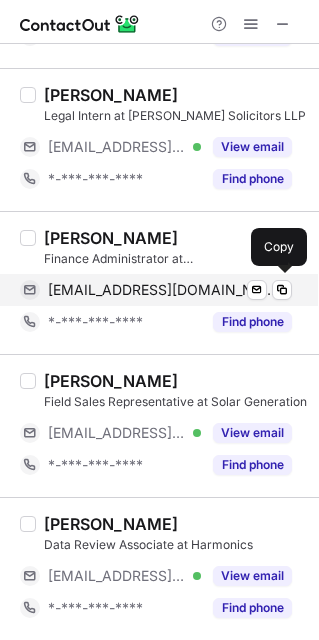 click on "varyad97@gmail.com Verified Send email Copy" at bounding box center [156, 290] 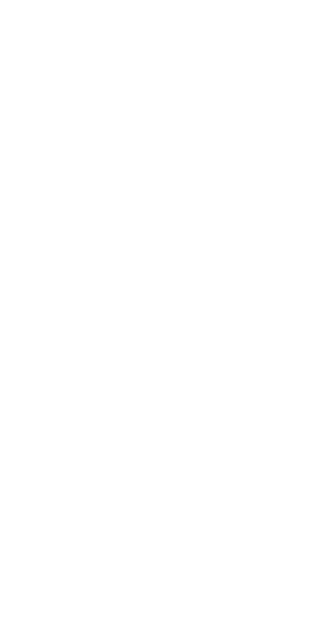scroll, scrollTop: 0, scrollLeft: 0, axis: both 